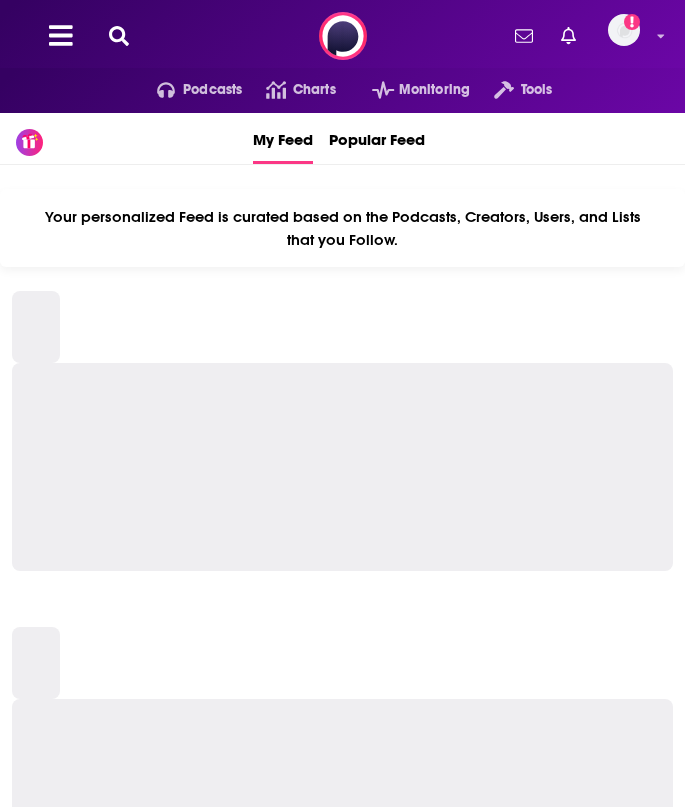 scroll, scrollTop: 0, scrollLeft: 0, axis: both 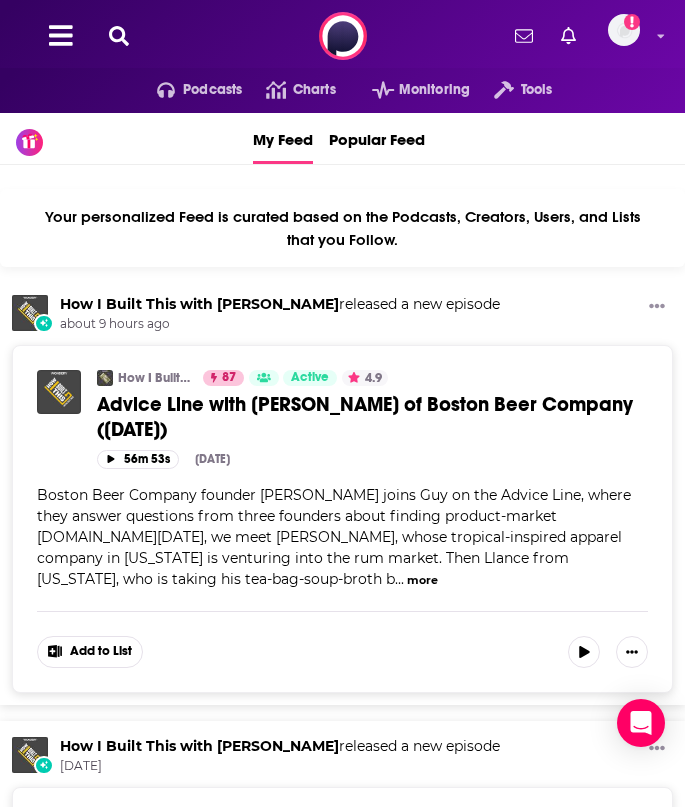 click 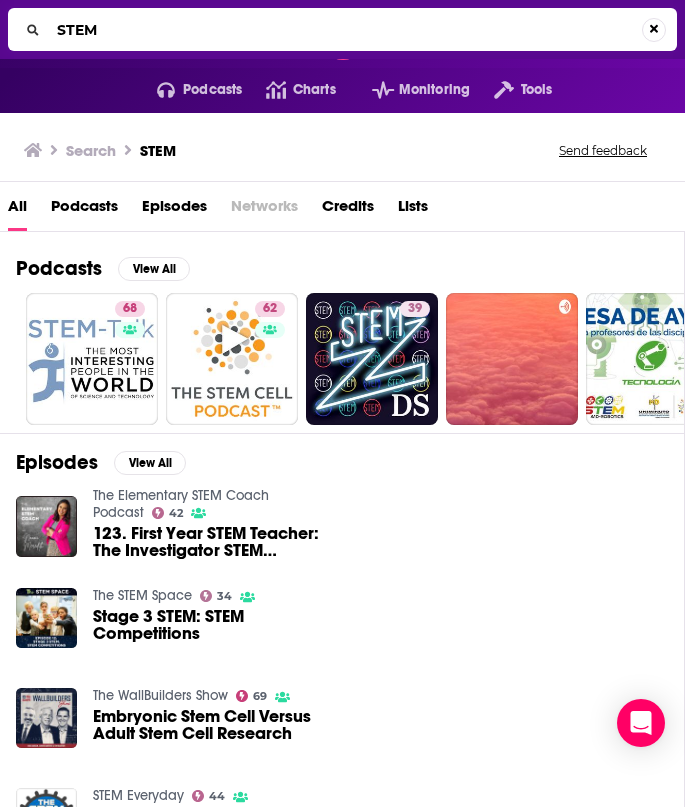 click on "Podcasts View All 68 62 39 34 34 + 3k" at bounding box center (350, 332) 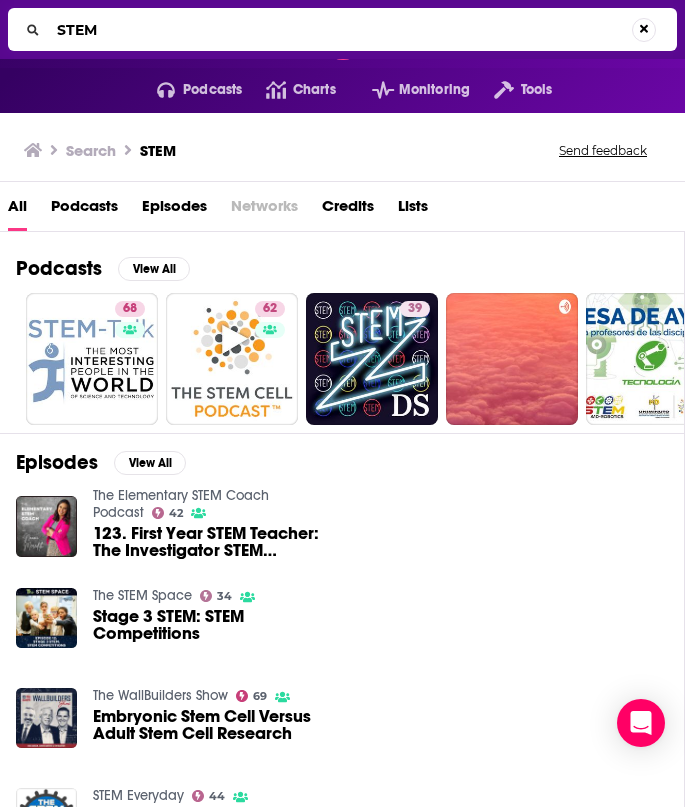 drag, startPoint x: 86, startPoint y: 31, endPoint x: -49, endPoint y: 31, distance: 135 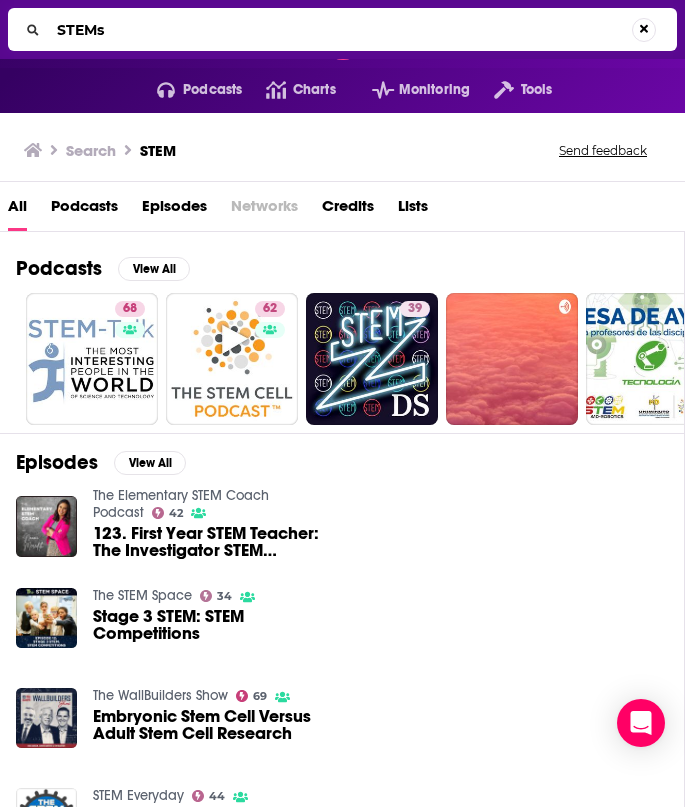 drag, startPoint x: 106, startPoint y: 27, endPoint x: 23, endPoint y: 27, distance: 83 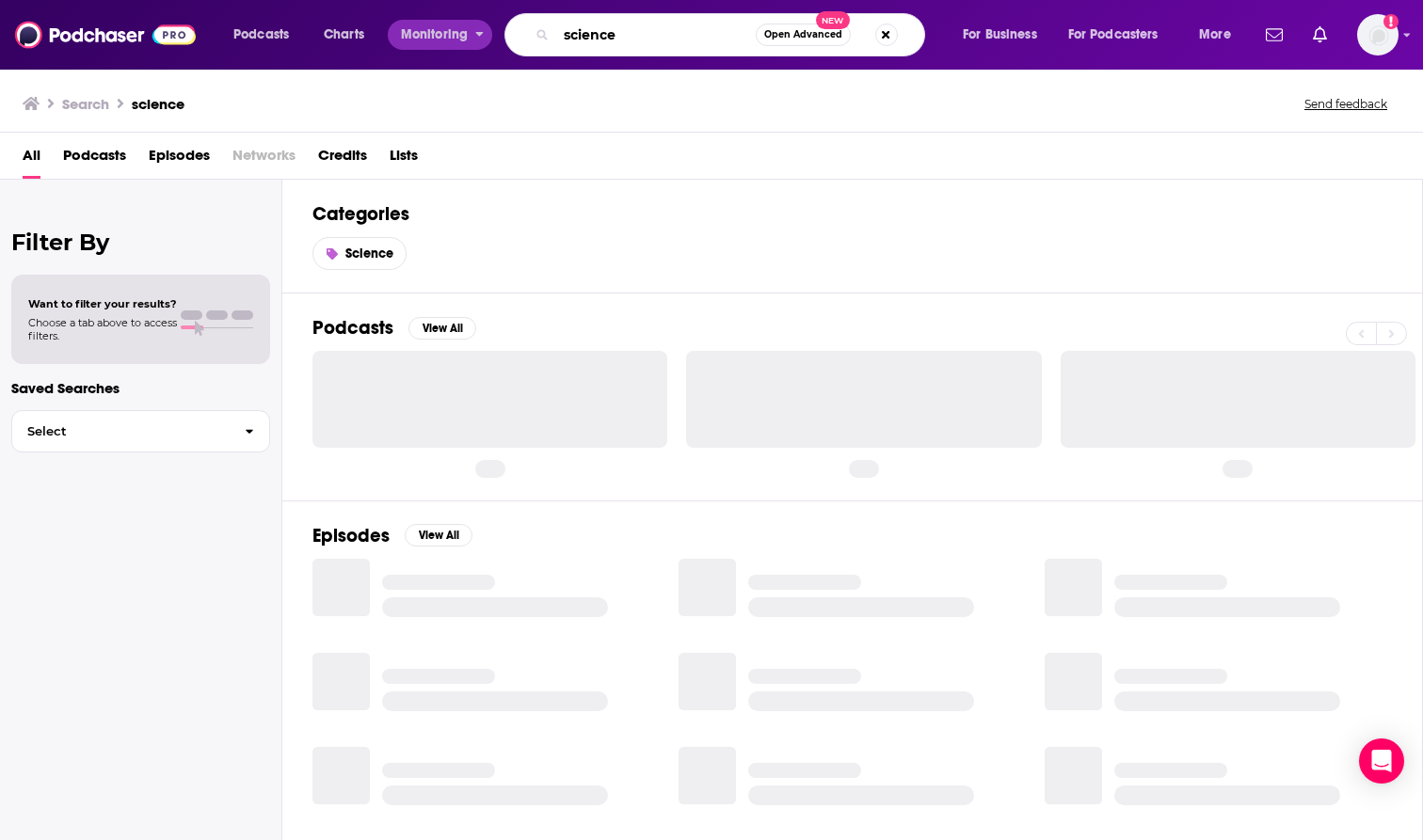 drag, startPoint x: 704, startPoint y: 47, endPoint x: 418, endPoint y: 47, distance: 286 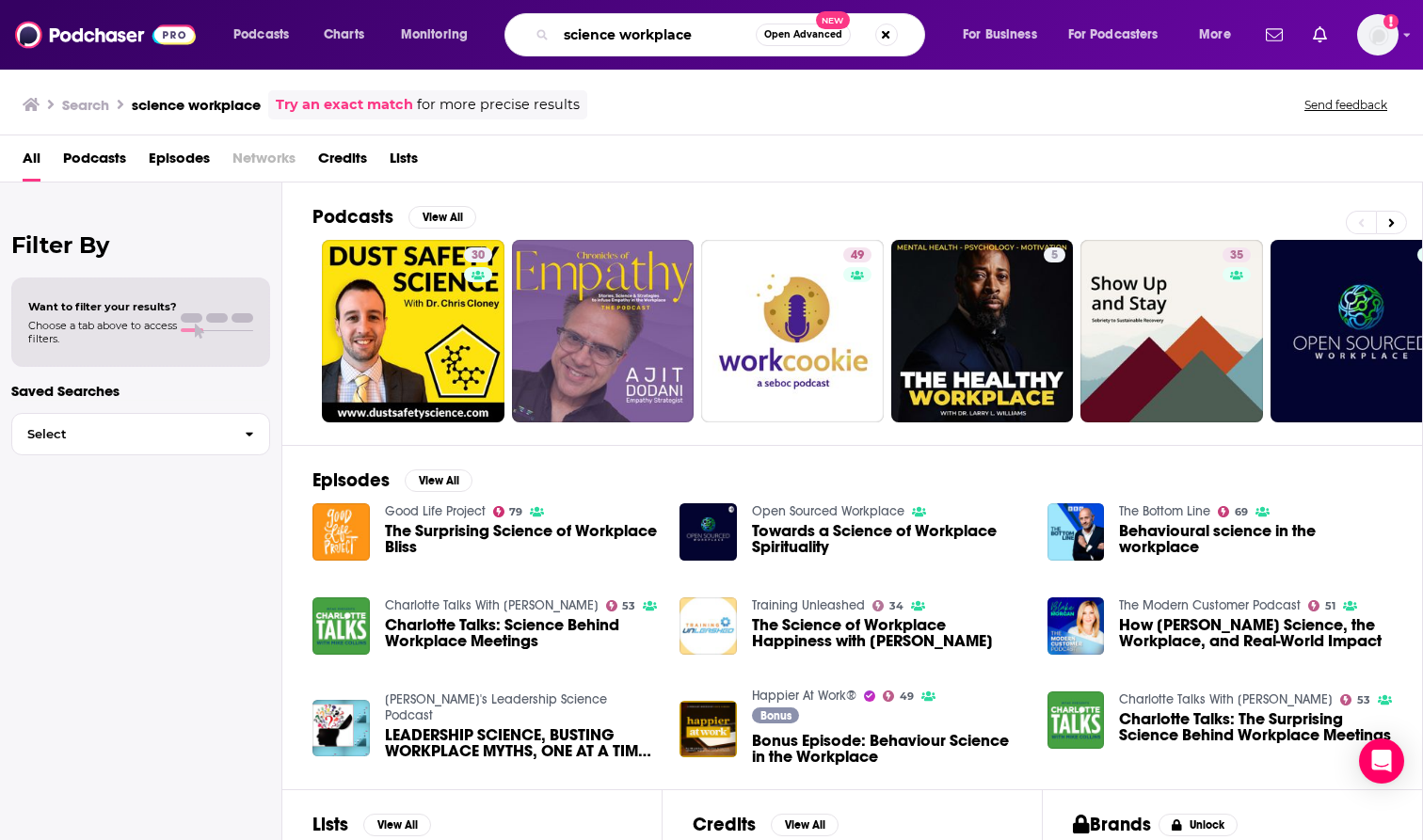 drag, startPoint x: 618, startPoint y: 38, endPoint x: 534, endPoint y: 31, distance: 84.29116 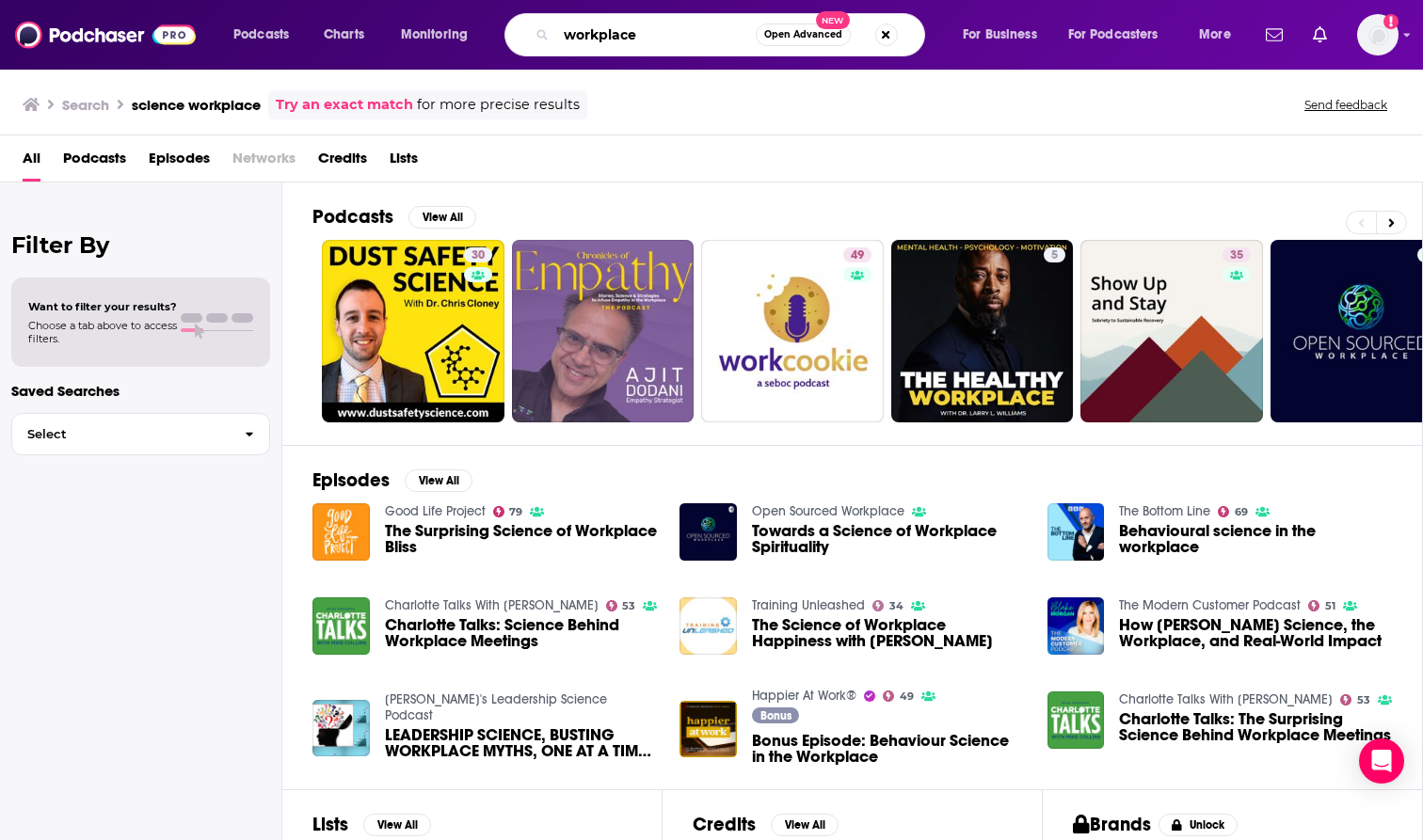 click on "workplace" at bounding box center [656, 35] 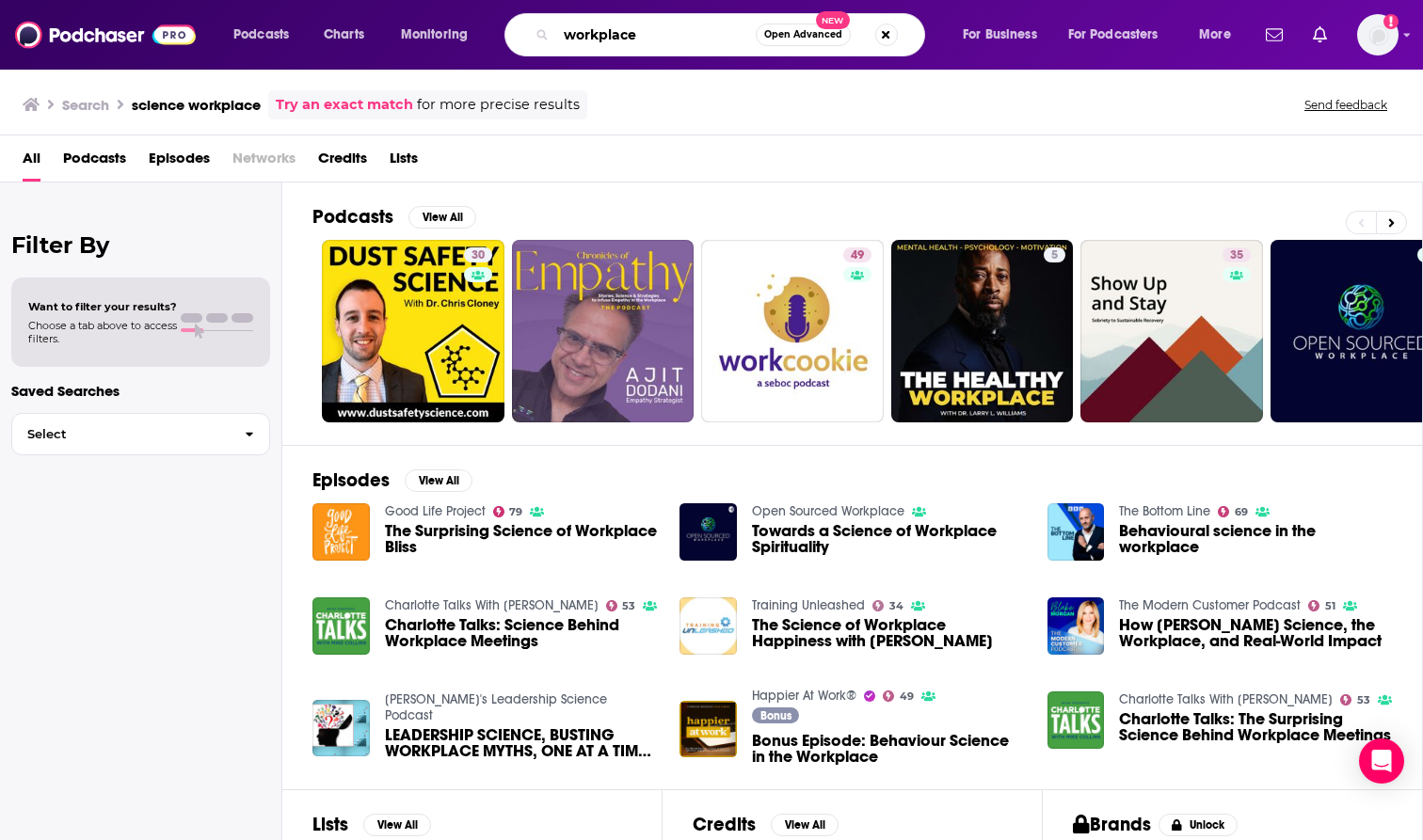 click on "workplace" at bounding box center (656, 35) 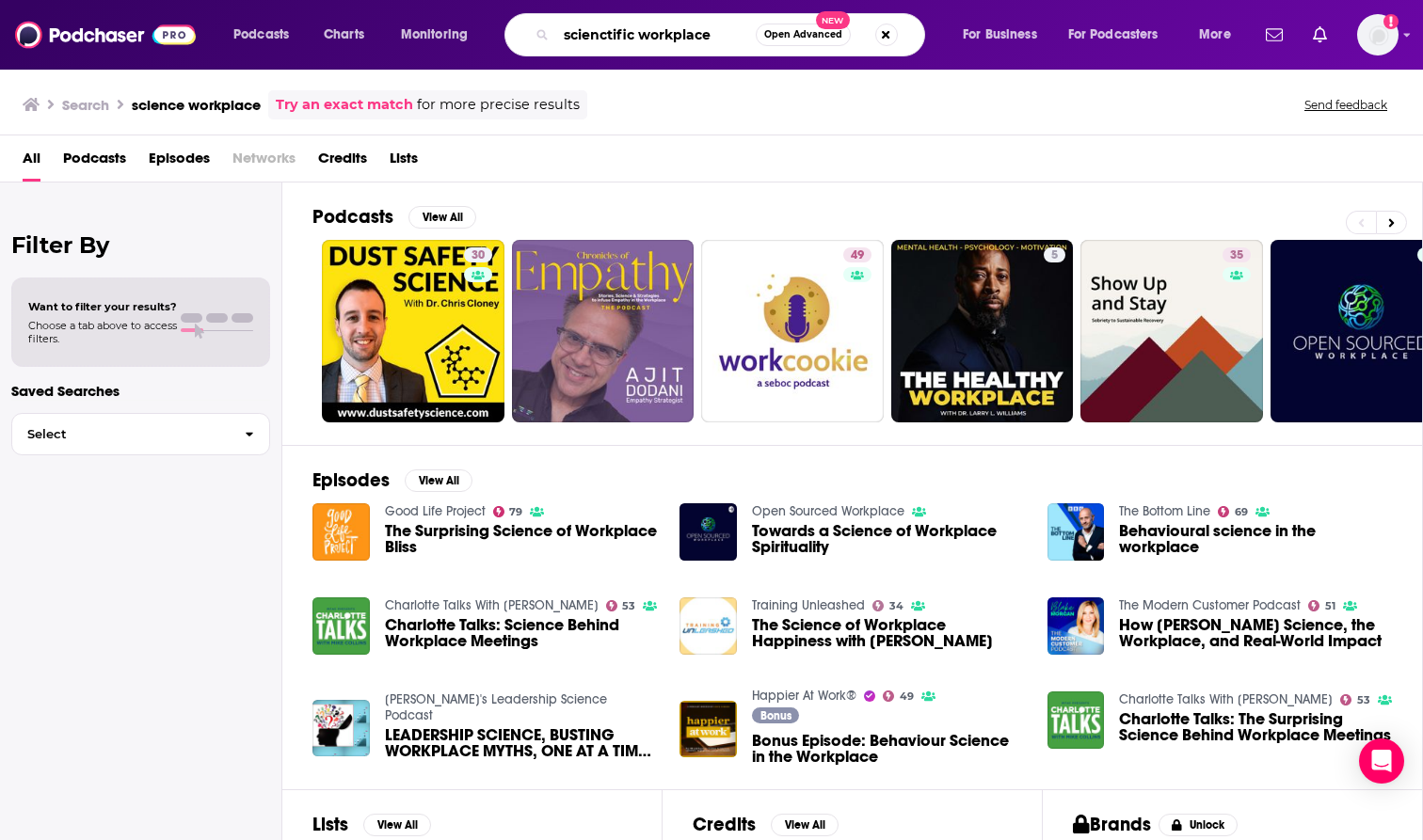 click on "scienctific workplace" at bounding box center (656, 35) 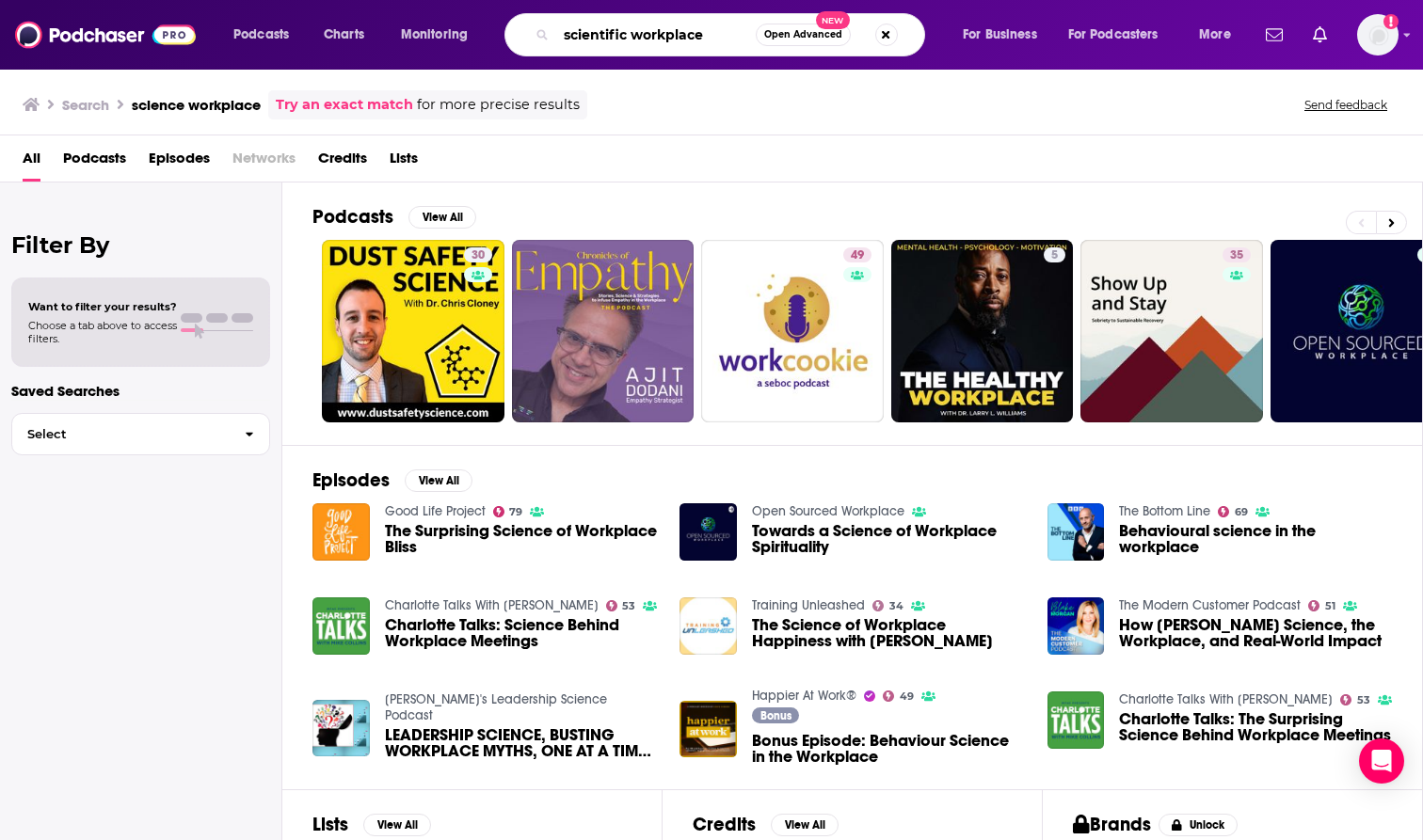 click on "scientific workplace" at bounding box center (656, 35) 